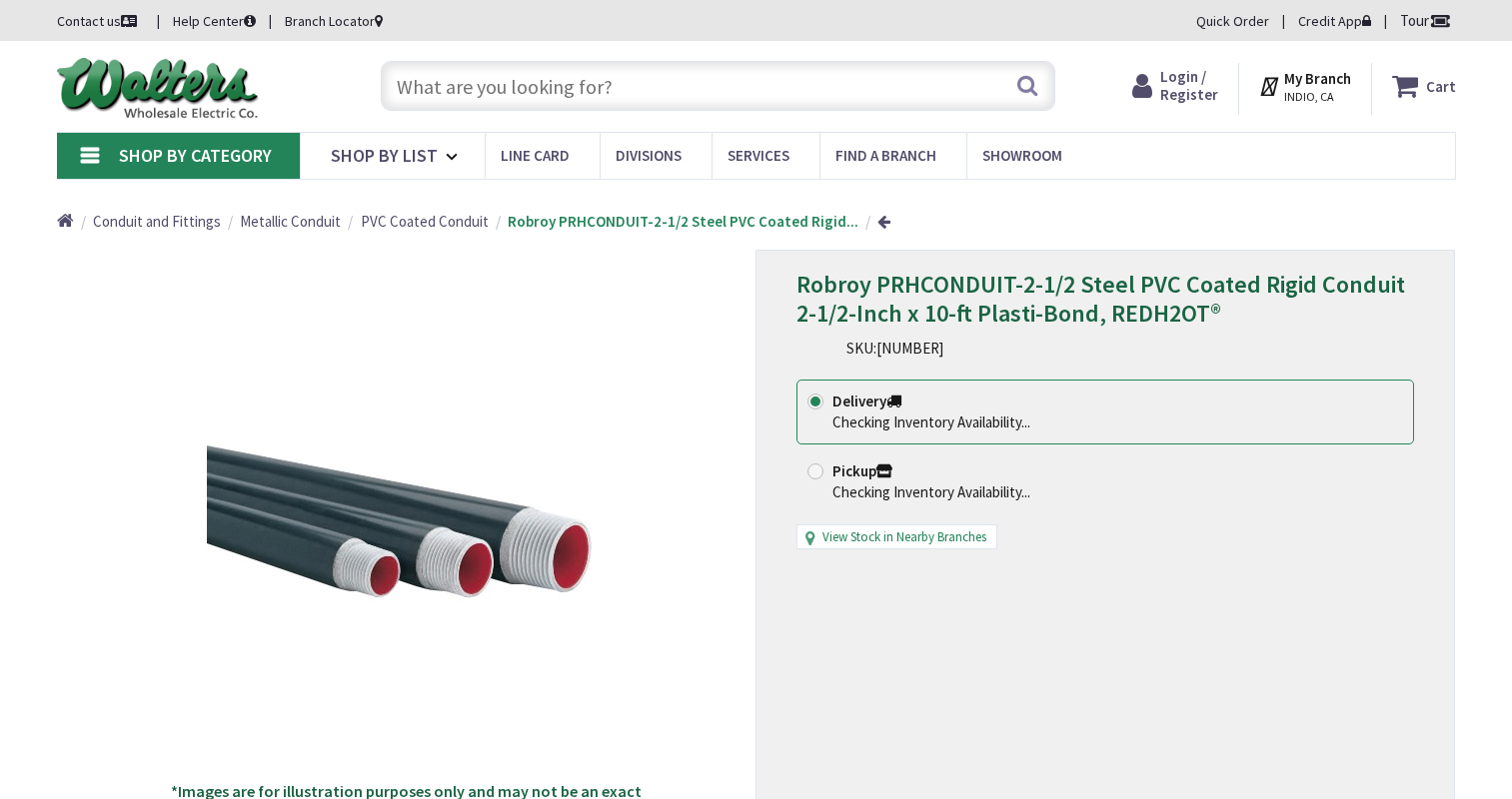 scroll, scrollTop: 0, scrollLeft: 0, axis: both 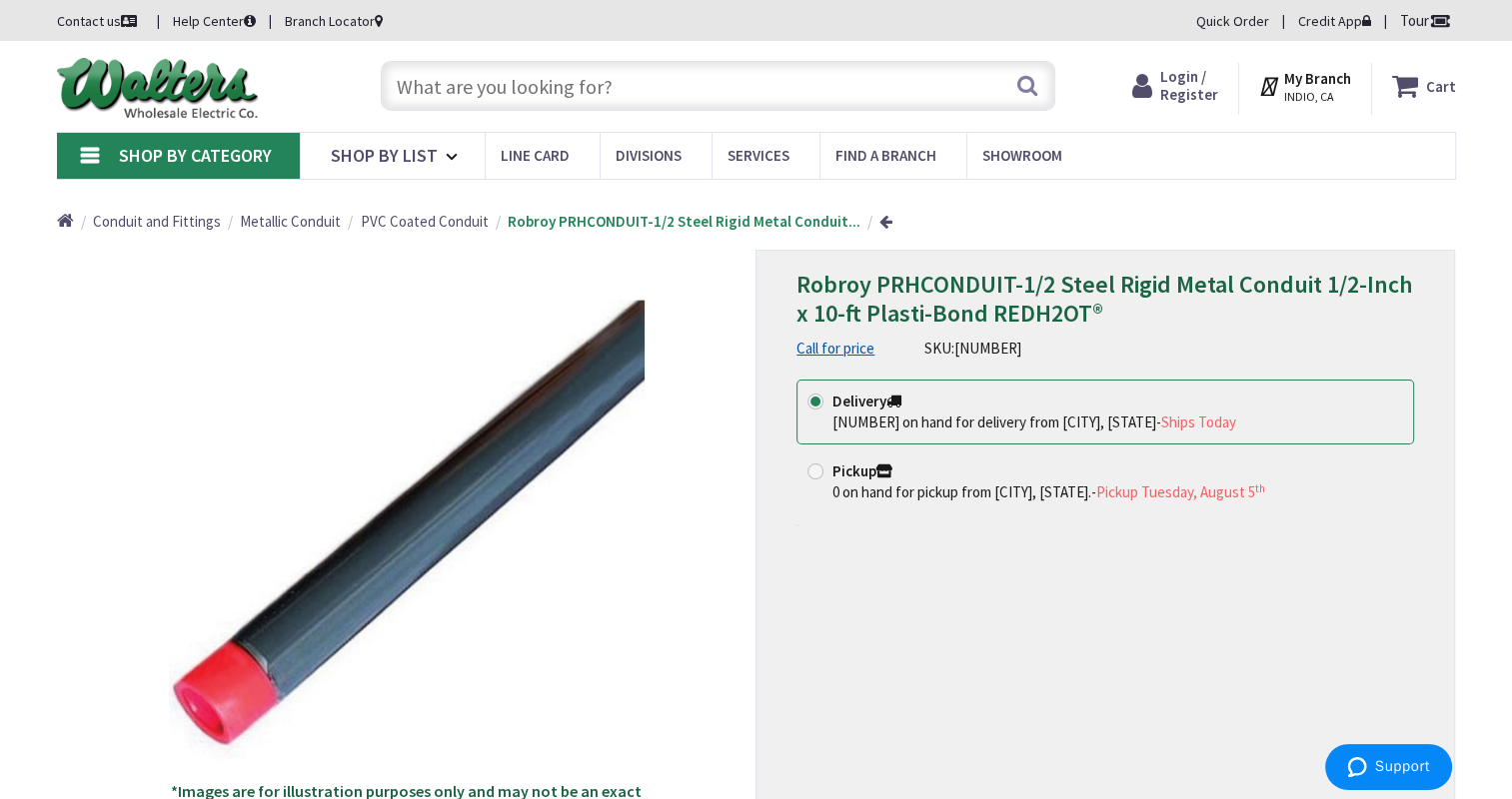 click at bounding box center [718, 86] 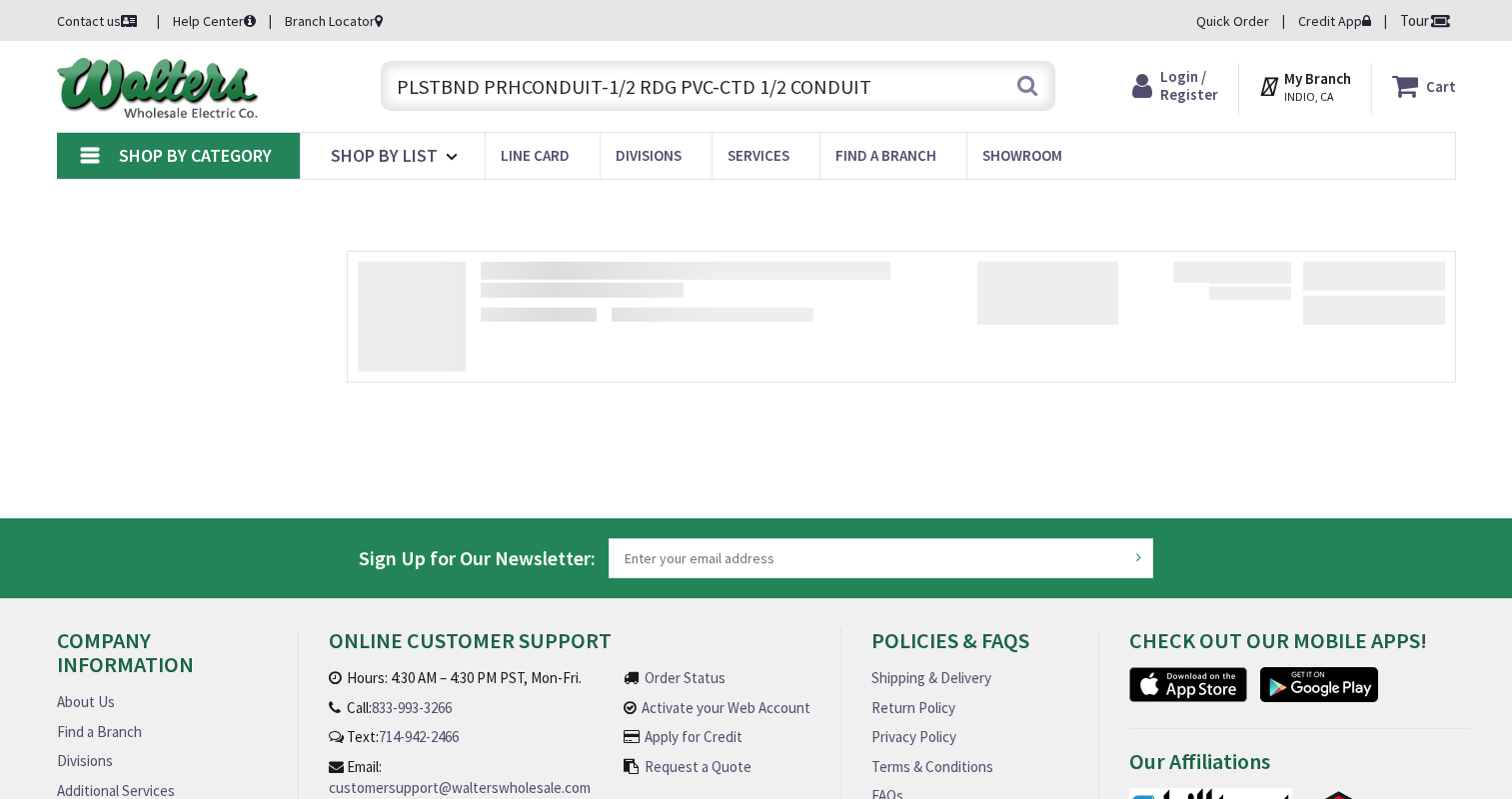 scroll, scrollTop: 0, scrollLeft: 0, axis: both 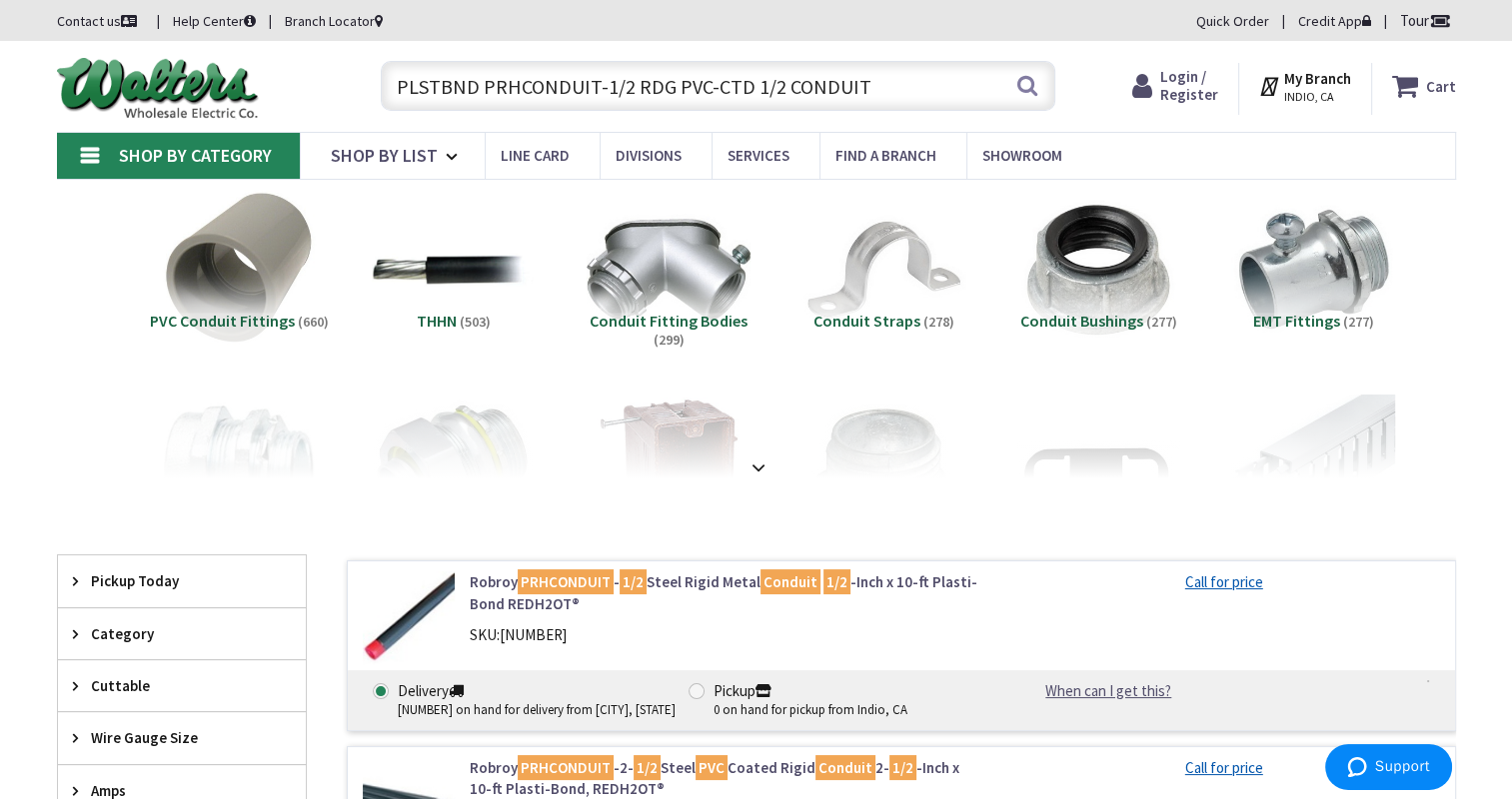 click on "Robroy  PRHCONDUIT - 1/2  Steel Rigid Metal  Conduit   1/2 -Inch x 10-ft Plasti-Bond REDH2OT®" at bounding box center (724, 592) 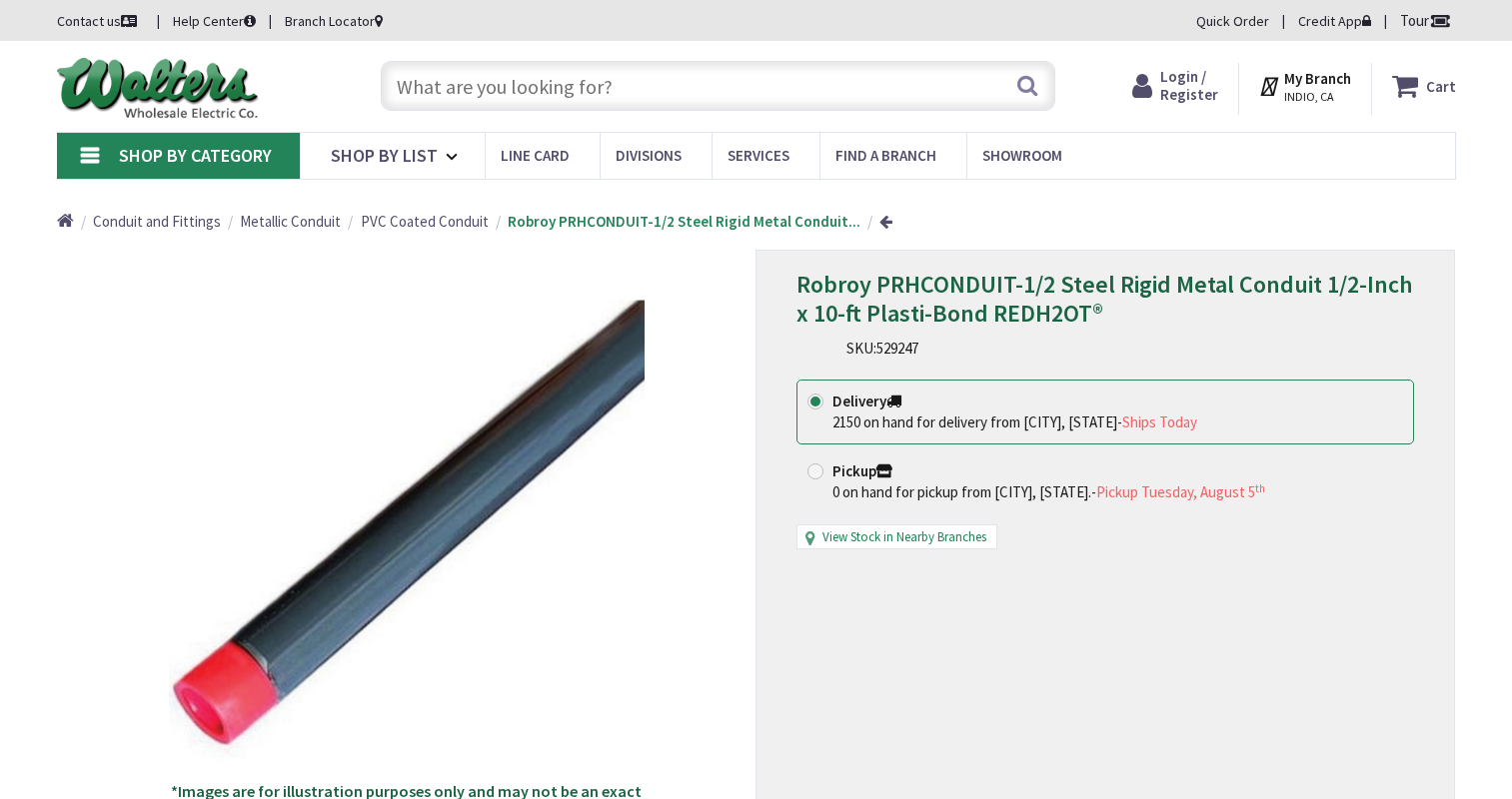 scroll, scrollTop: 0, scrollLeft: 0, axis: both 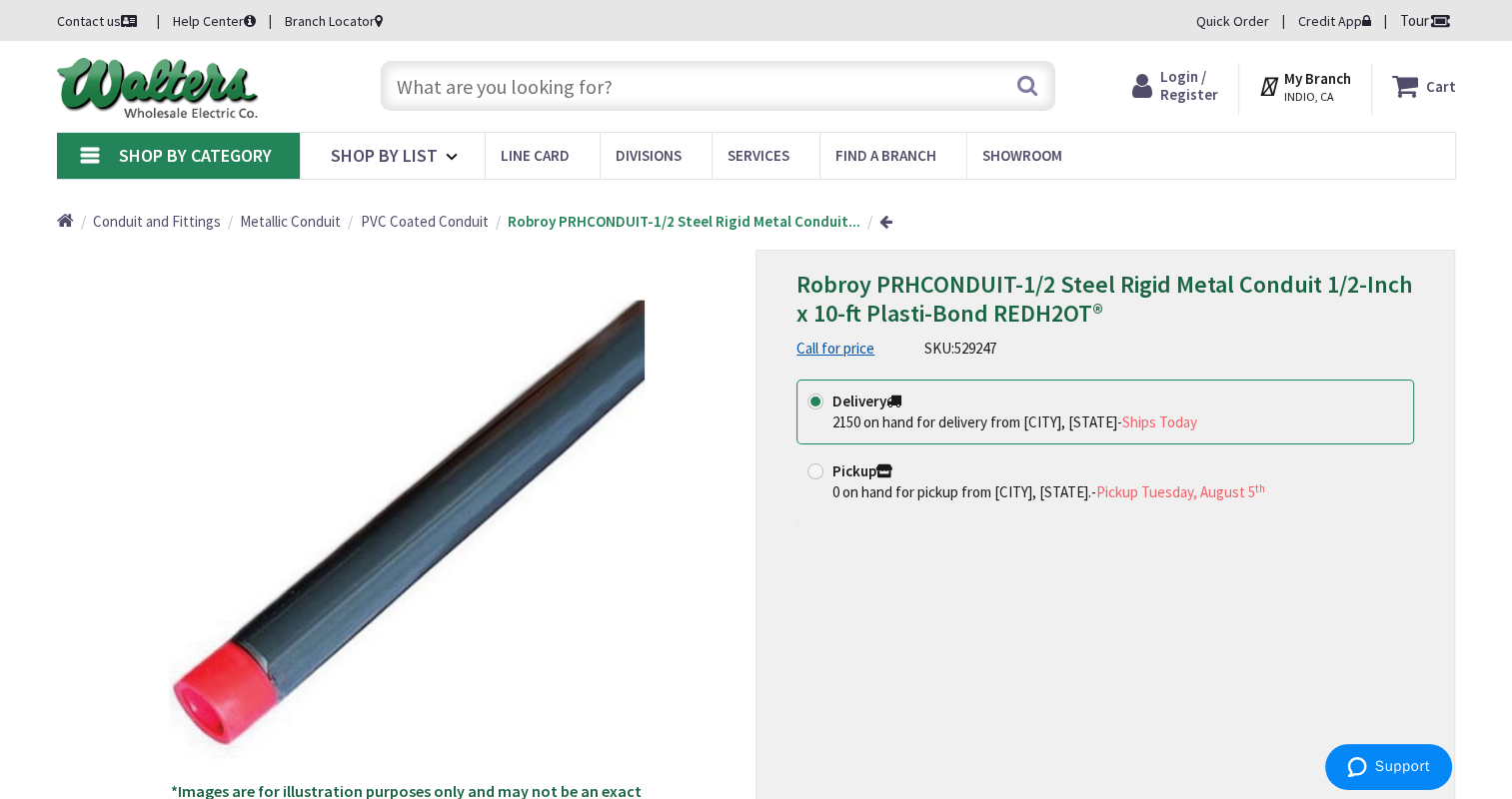 click on "Robroy PRHCONDUIT-1/2 Steel Rigid Metal Conduit 1/2-Inch x 10-ft Plasti-Bond REDH2OT®" at bounding box center (1105, 300) 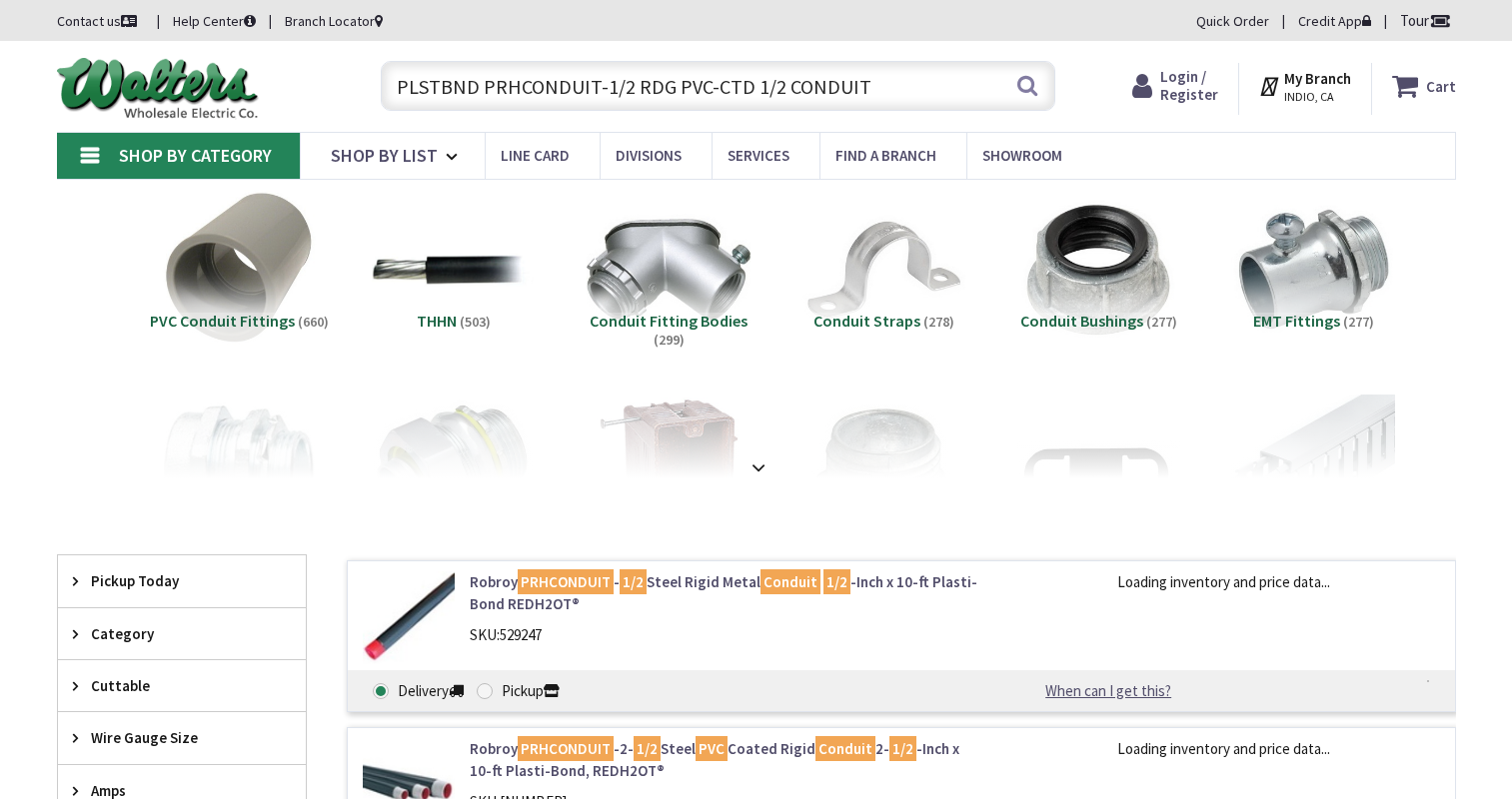 scroll, scrollTop: 0, scrollLeft: 0, axis: both 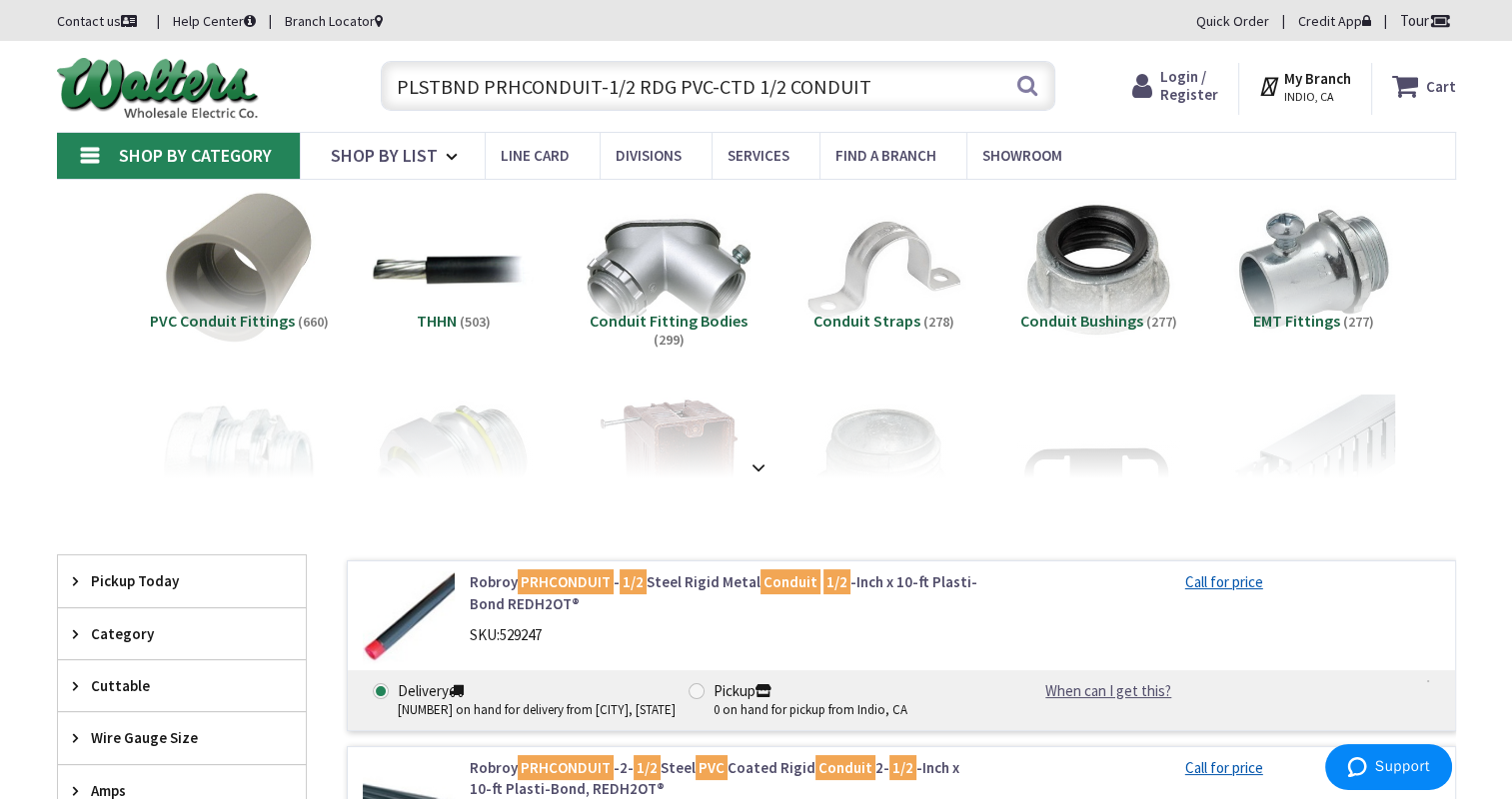 click on "PLSTBND PRHCONDUIT-1/2 RDG PVC-CTD 1/2 CONDUIT" at bounding box center (718, 86) 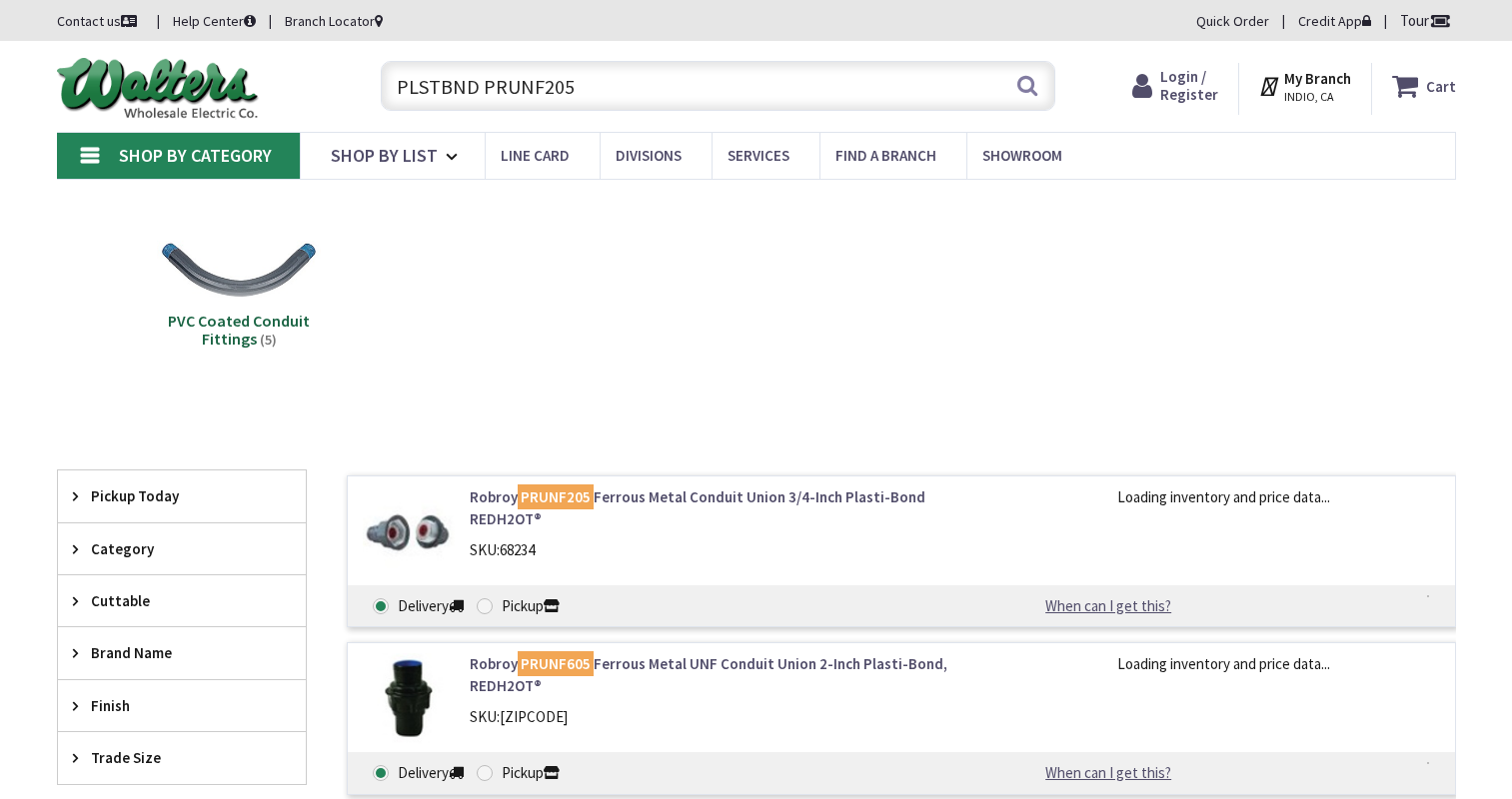 scroll, scrollTop: 0, scrollLeft: 0, axis: both 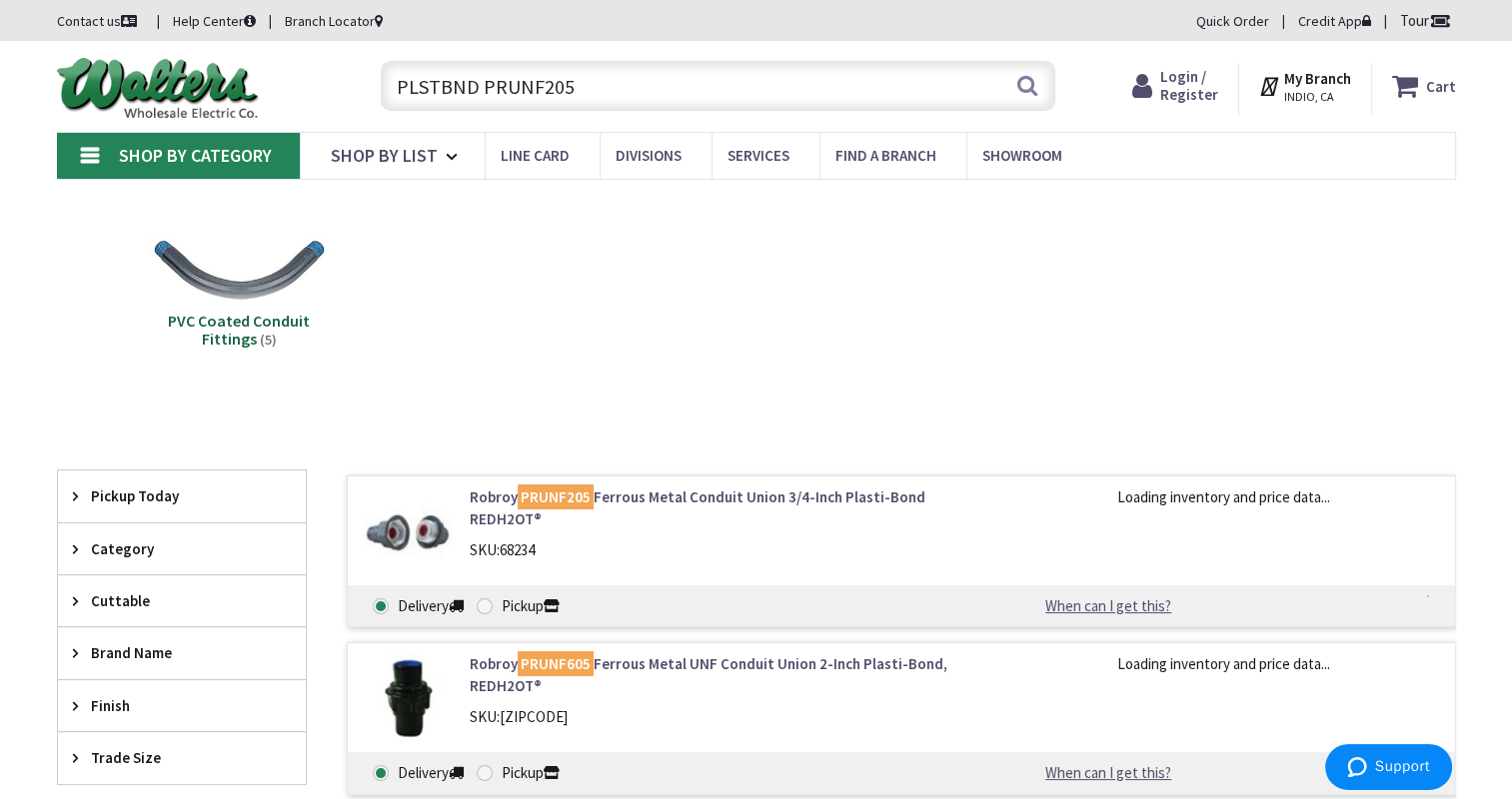 click at bounding box center (238, 270) 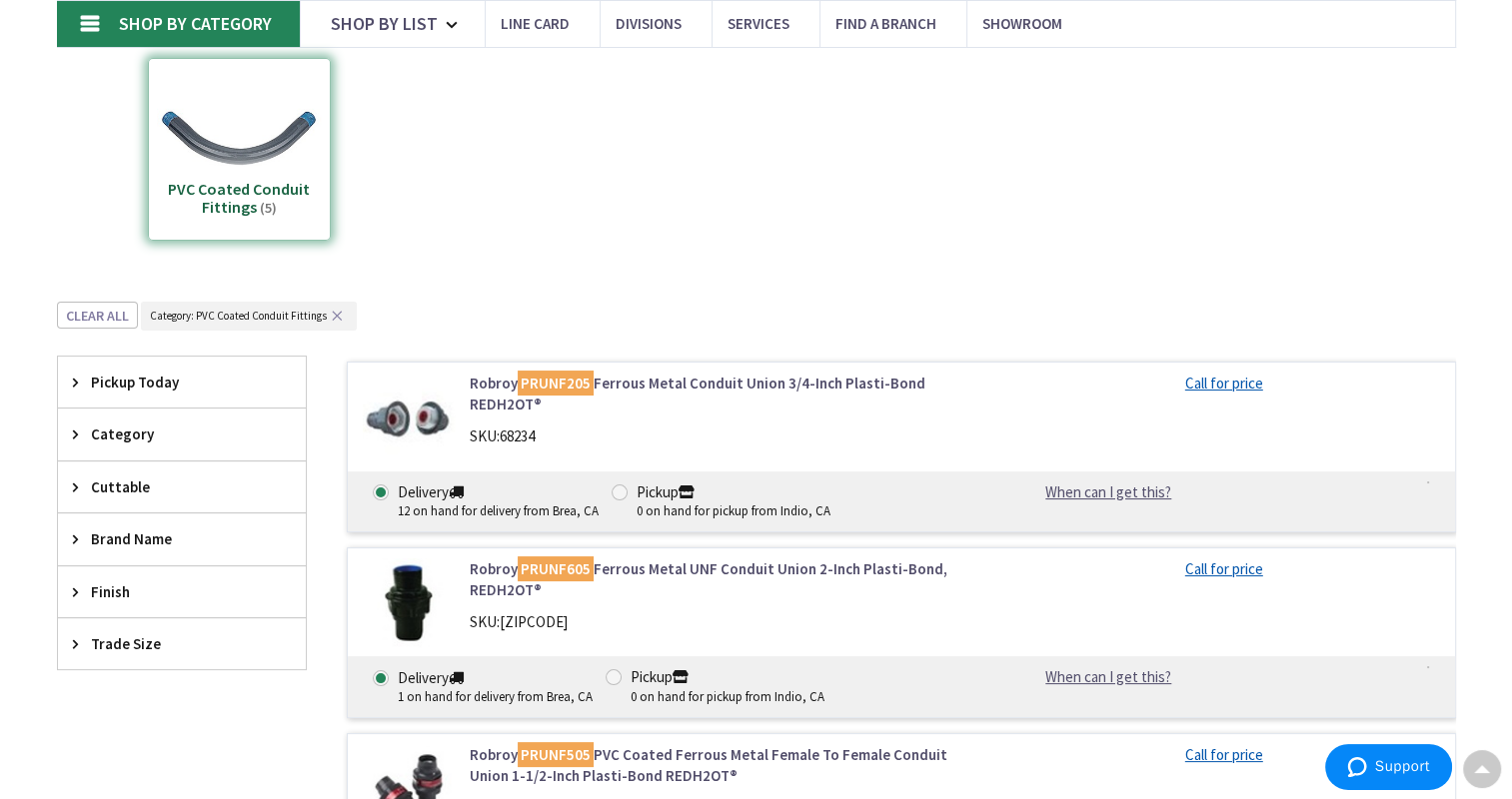 scroll, scrollTop: 0, scrollLeft: 0, axis: both 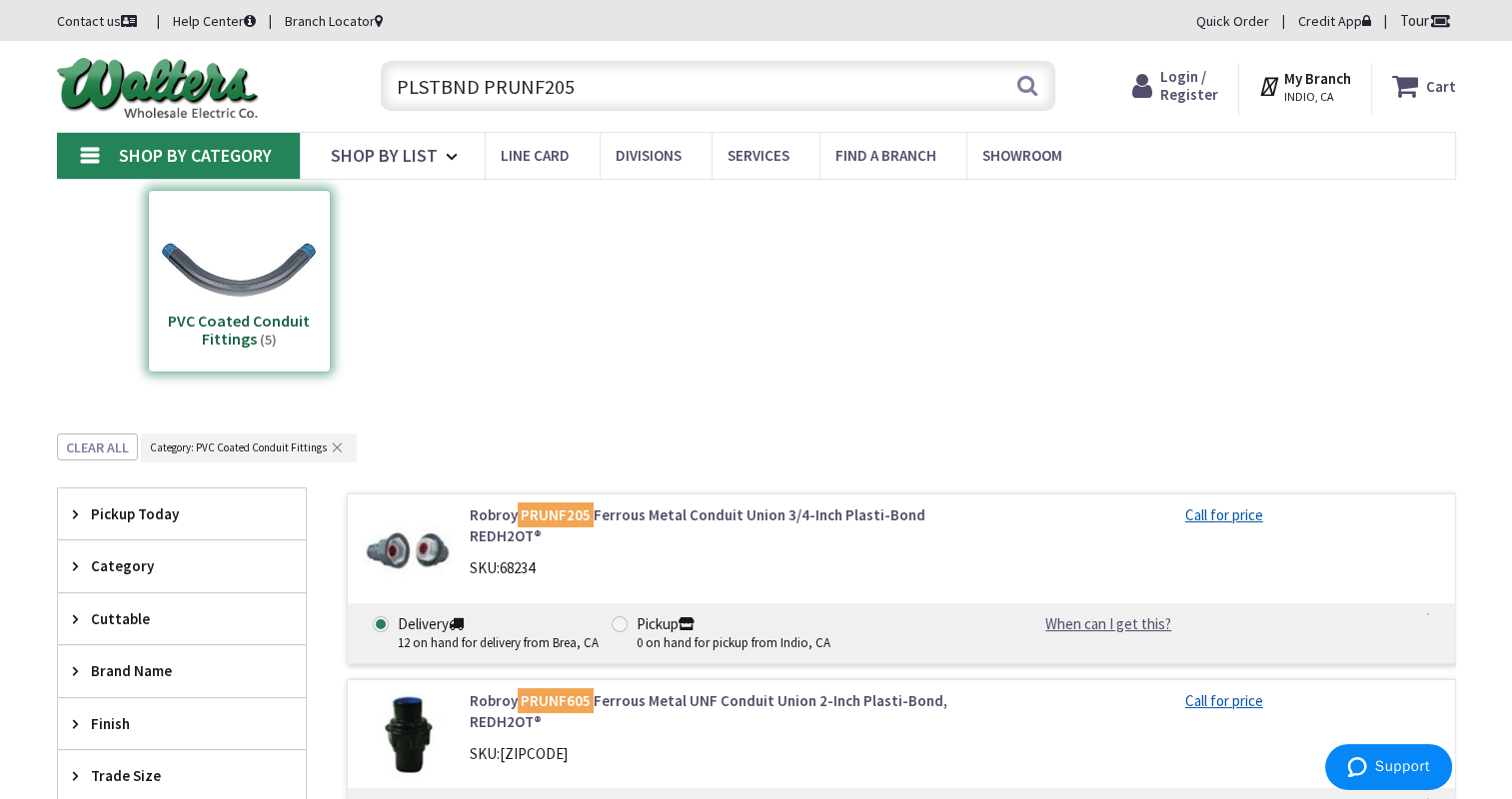 click on "PLSTBND PRUNF205" at bounding box center (718, 86) 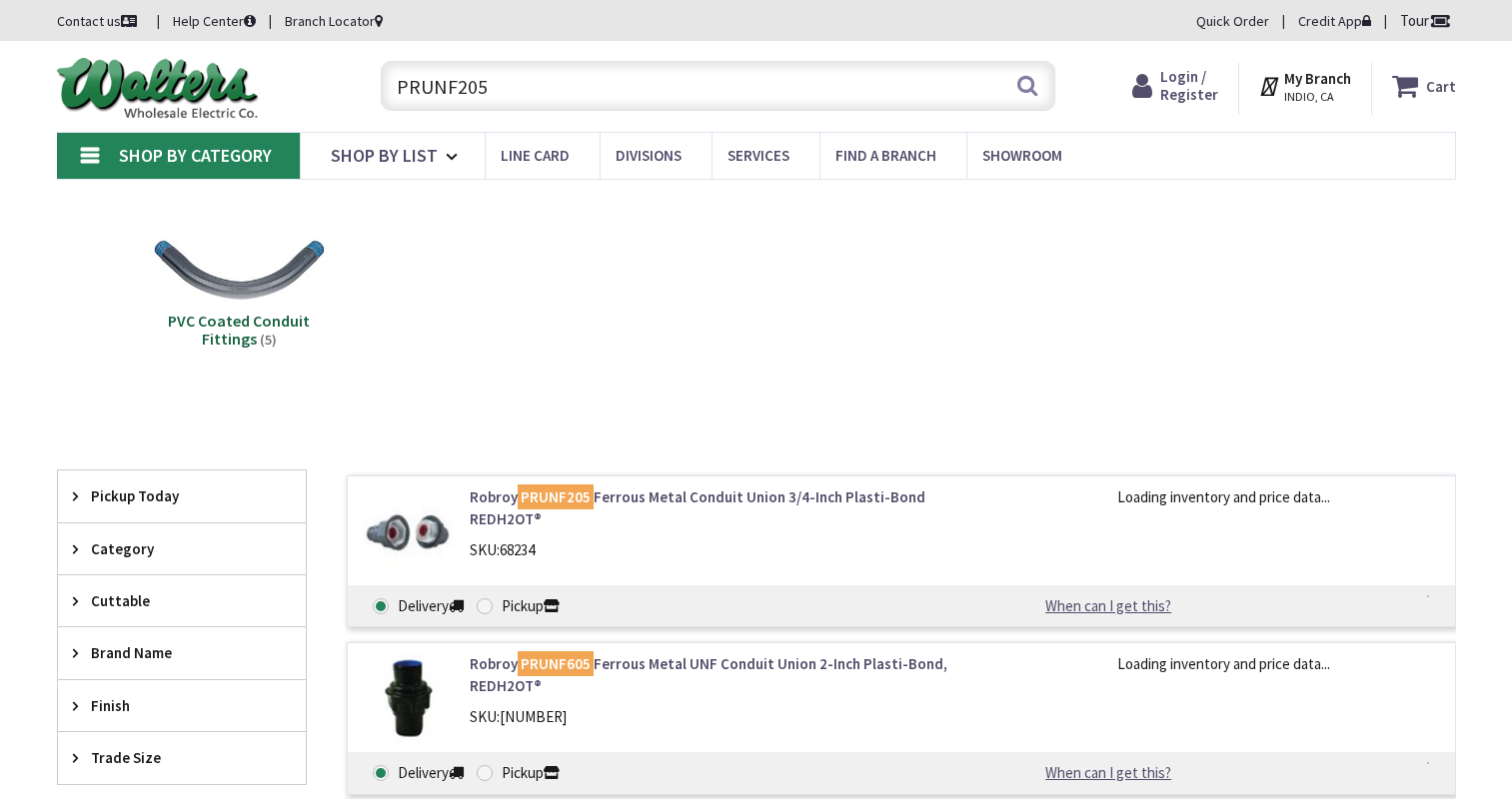 scroll, scrollTop: 0, scrollLeft: 0, axis: both 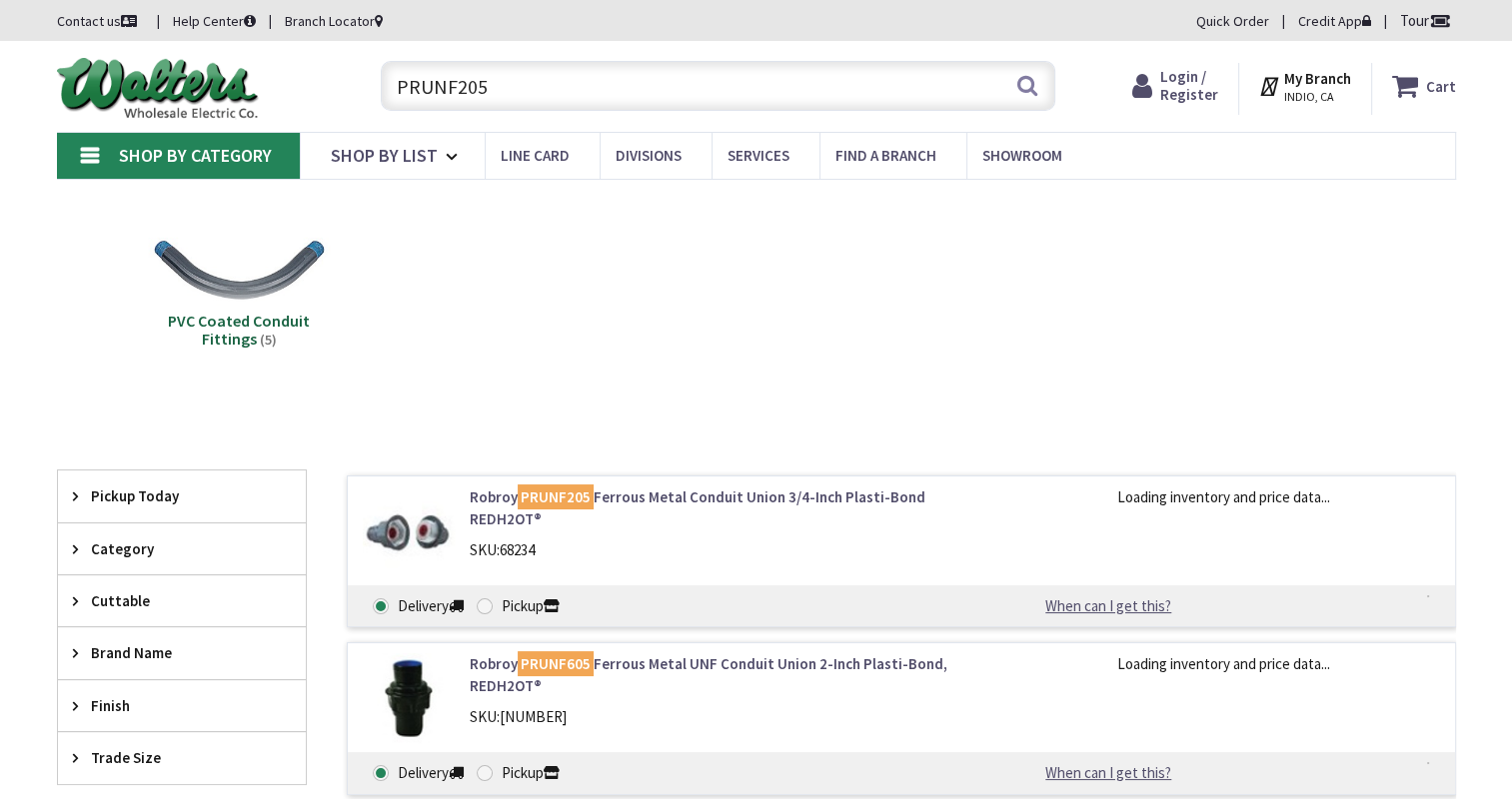 click at bounding box center [238, 270] 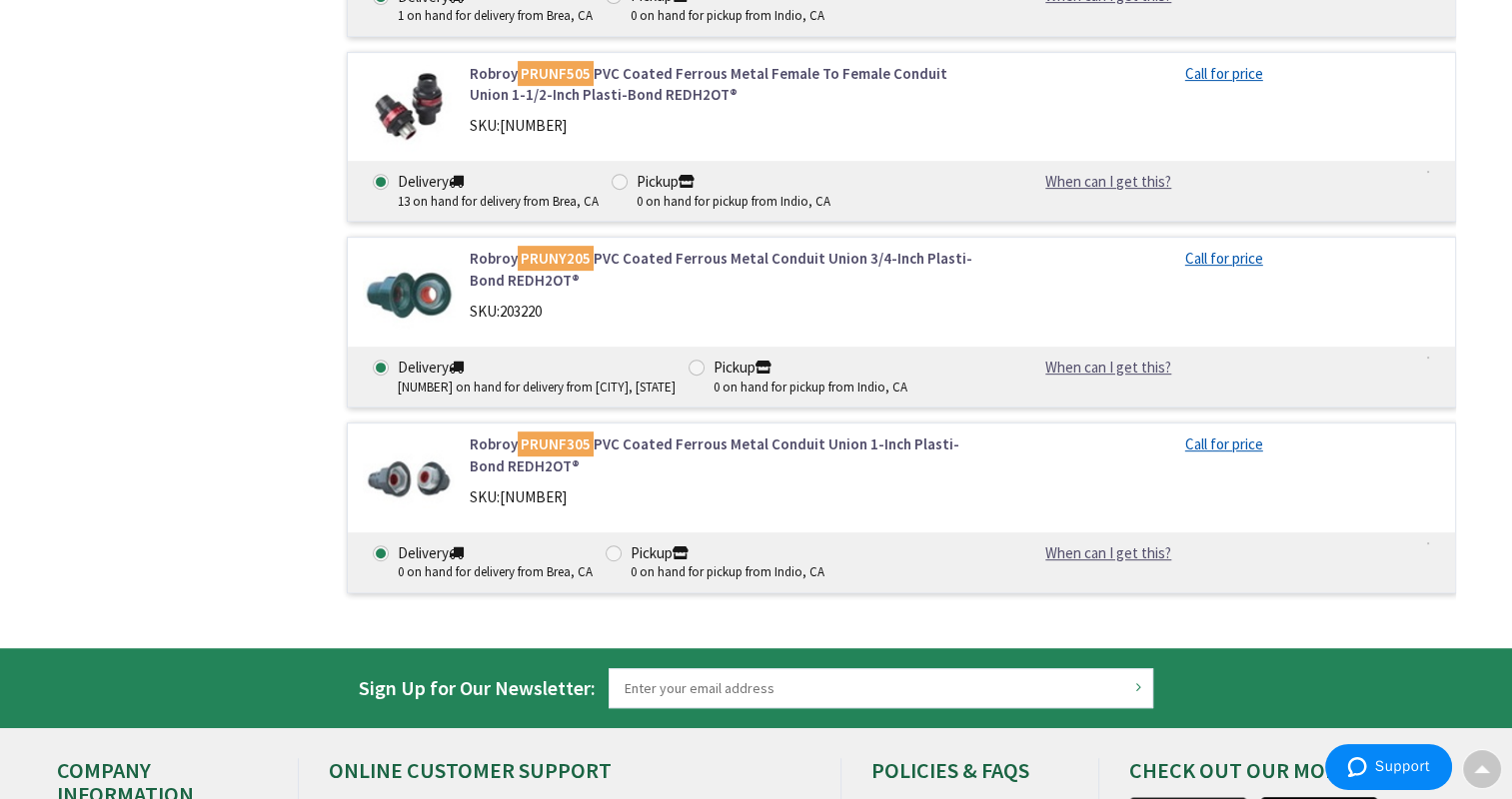 scroll, scrollTop: 832, scrollLeft: 0, axis: vertical 